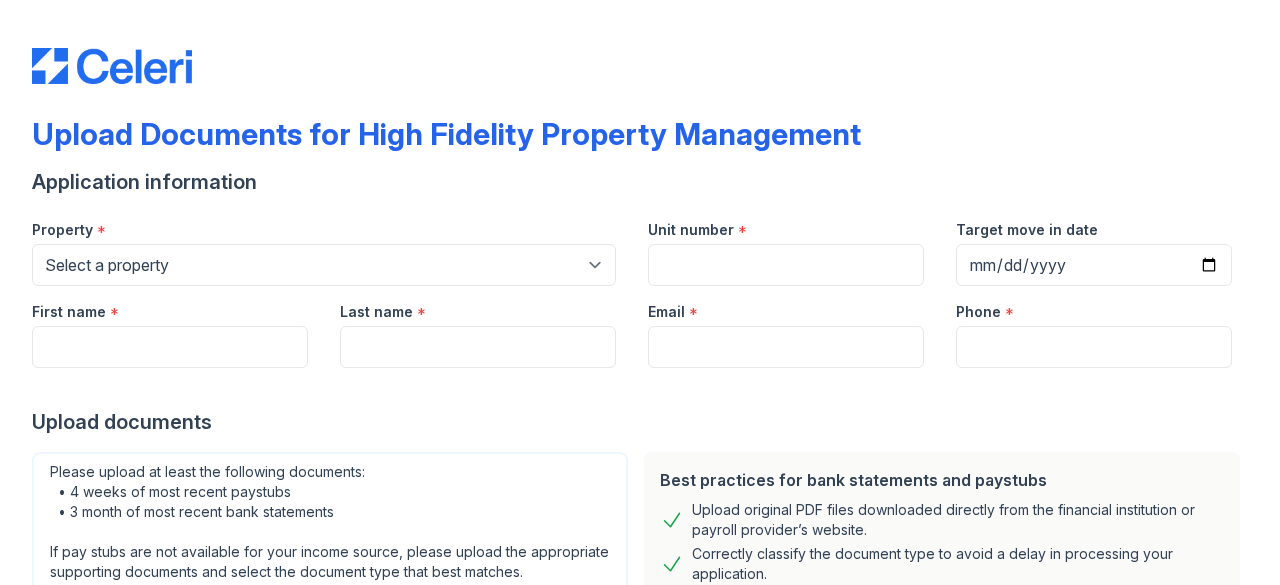 scroll, scrollTop: 0, scrollLeft: 0, axis: both 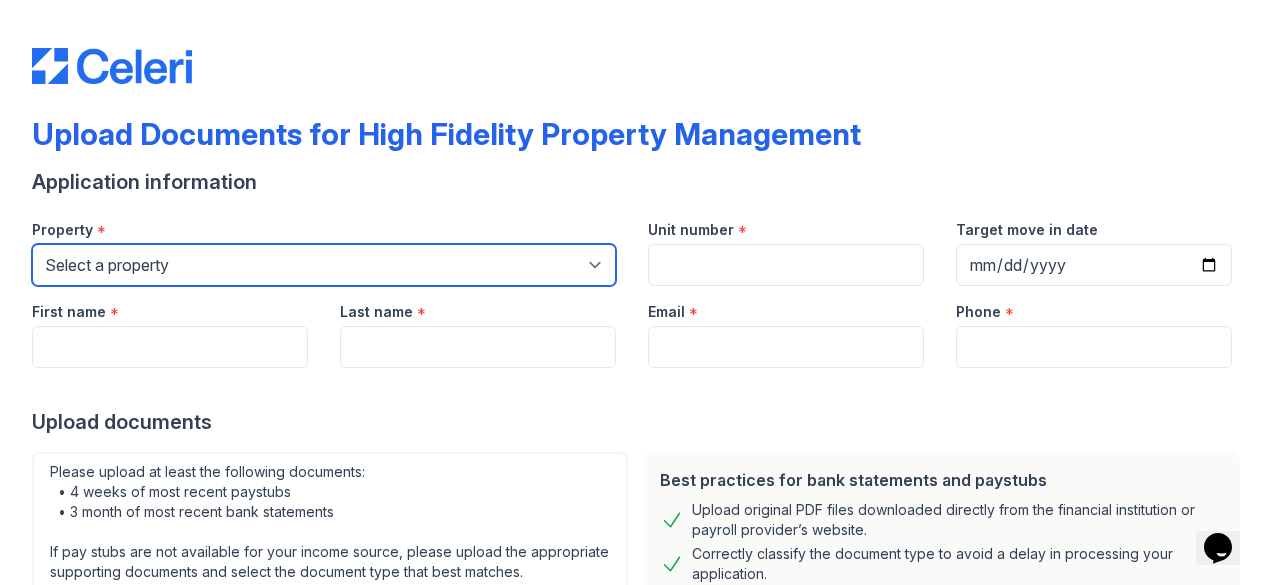 click on "Select a property
[NUMBER] [STREET]
[NUMBER] [STREET]
[NUMBER] [STREET]
[NUMBER] [STREET]
[NUMBER] [STREET]
[NUMBER] [STREET]
[NUMBER] [STREET]
[NUMBER] [STREET]
[NUMBER] [STREET]
[NUMBER] [STREET]
[NUMBER] [STREET]
[NUMBER] [STREET]
[NUMBER] [STREET]
[NUMBER] [STREET]
[NUMBER] [STREET]
[NUMBER] [STREET]
[NUMBER] [STREET]
[NUMBER] [STREET]
[NUMBER] [STREET]
[NUMBER] [STREET]
[NUMBER] [STREET]
[NUMBER]-[NUMBER] [STREET]
[NUMBER] [STREET]
[NUMBER] [STREET]
[NUMBER] [STREET]
[NUMBER] [STREET]
[NUMBER] [STREET]
[NUMBER]-[NUMBER]
[NUMBER]-[NUMBER] [STREET]
[NUMBER] [STREET]
[NUMBER] [STREET]
[NUMBER] [STREET]
[NUMBER] [STREET]
[NUMBER] [STREET]
[NUMBER] [STREET]
[NUMBER] [STREET]
[NUMBER] [STREET]
[NUMBER] [STREET]" at bounding box center [324, 265] 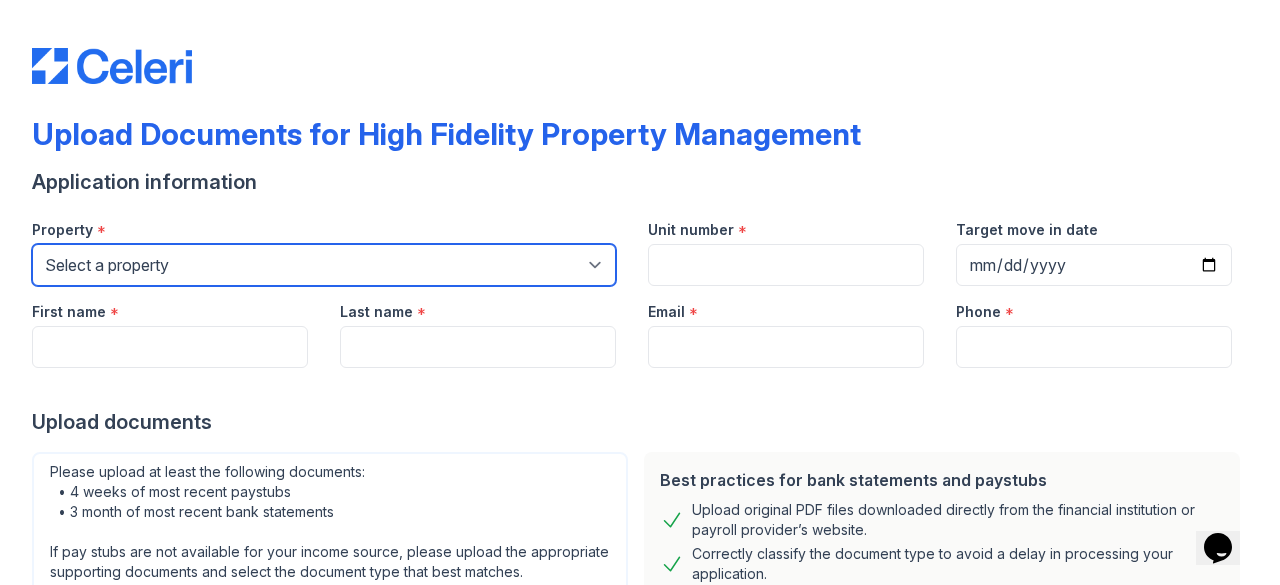 click on "Select a property
[NUMBER] [STREET]
[NUMBER] [STREET]
[NUMBER] [STREET]
[NUMBER] [STREET]
[NUMBER] [STREET]
[NUMBER] [STREET]
[NUMBER] [STREET]
[NUMBER] [STREET]
[NUMBER] [STREET]
[NUMBER] [STREET]
[NUMBER] [STREET]
[NUMBER] [STREET]
[NUMBER] [STREET]
[NUMBER] [STREET]
[NUMBER] [STREET]
[NUMBER] [STREET]
[NUMBER] [STREET]
[NUMBER] [STREET]
[NUMBER] [STREET]
[NUMBER] [STREET]
[NUMBER] [STREET]
[NUMBER]-[NUMBER] [STREET]
[NUMBER] [STREET]
[NUMBER] [STREET]
[NUMBER] [STREET]
[NUMBER] [STREET]
[NUMBER] [STREET]
[NUMBER]-[NUMBER]
[NUMBER]-[NUMBER] [STREET]
[NUMBER] [STREET]
[NUMBER] [STREET]
[NUMBER] [STREET]
[NUMBER] [STREET]
[NUMBER] [STREET]
[NUMBER] [STREET]
[NUMBER] [STREET]
[NUMBER] [STREET]
[NUMBER] [STREET]" at bounding box center [324, 265] 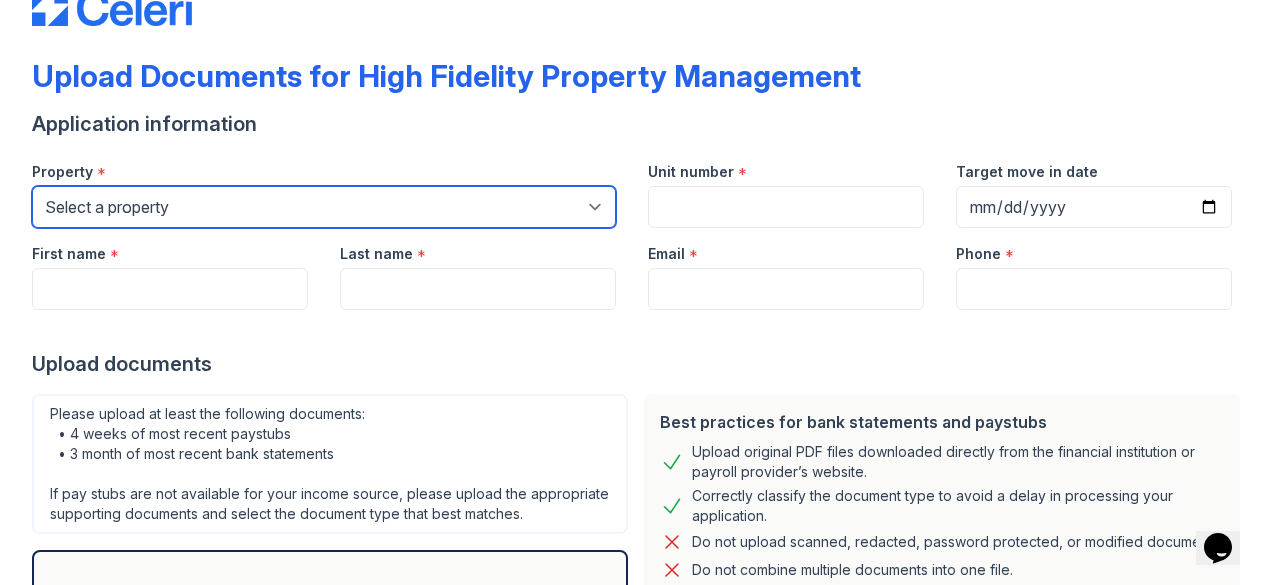 click on "Select a property
[NUMBER] [STREET]
[NUMBER] [STREET]
[NUMBER] [STREET]
[NUMBER] [STREET]
[NUMBER] [STREET]
[NUMBER] [STREET]
[NUMBER] [STREET]
[NUMBER] [STREET]
[NUMBER] [STREET]
[NUMBER] [STREET]
[NUMBER] [STREET]
[NUMBER] [STREET]
[NUMBER] [STREET]
[NUMBER] [STREET]
[NUMBER] [STREET]
[NUMBER] [STREET]
[NUMBER] [STREET]
[NUMBER] [STREET]
[NUMBER] [STREET]
[NUMBER] [STREET]
[NUMBER] [STREET]
[NUMBER]-[NUMBER] [STREET]
[NUMBER] [STREET]
[NUMBER] [STREET]
[NUMBER] [STREET]
[NUMBER] [STREET]
[NUMBER] [STREET]
[NUMBER]-[NUMBER]
[NUMBER]-[NUMBER] [STREET]
[NUMBER] [STREET]
[NUMBER] [STREET]
[NUMBER] [STREET]
[NUMBER] [STREET]
[NUMBER] [STREET]
[NUMBER] [STREET]
[NUMBER] [STREET]
[NUMBER] [STREET]
[NUMBER] [STREET]" at bounding box center (324, 207) 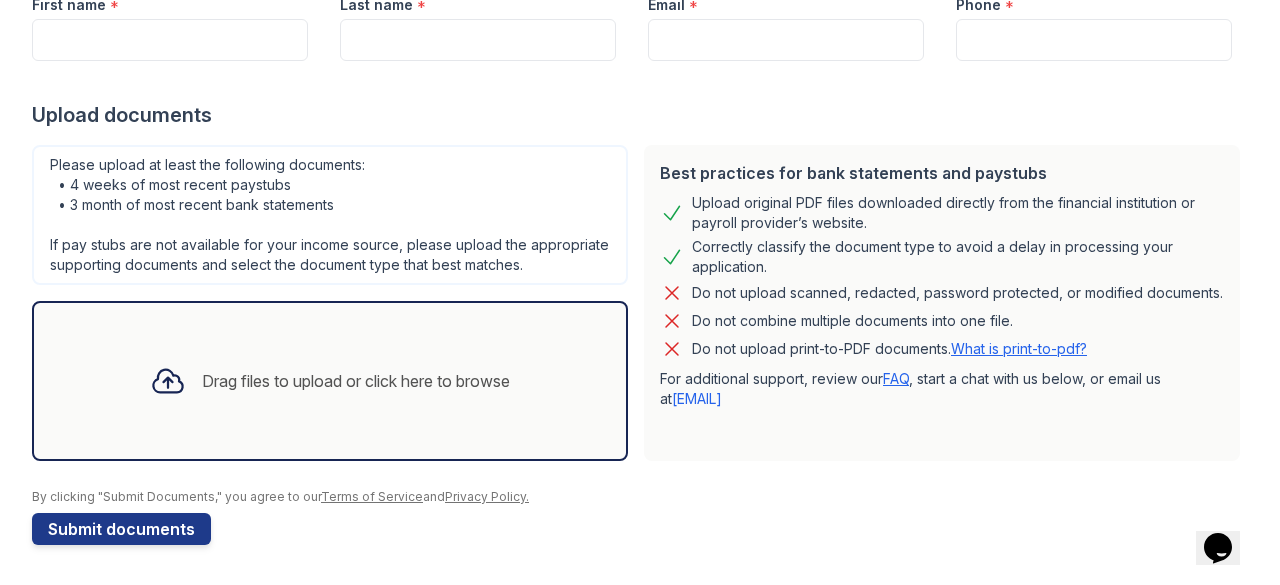 scroll, scrollTop: 0, scrollLeft: 0, axis: both 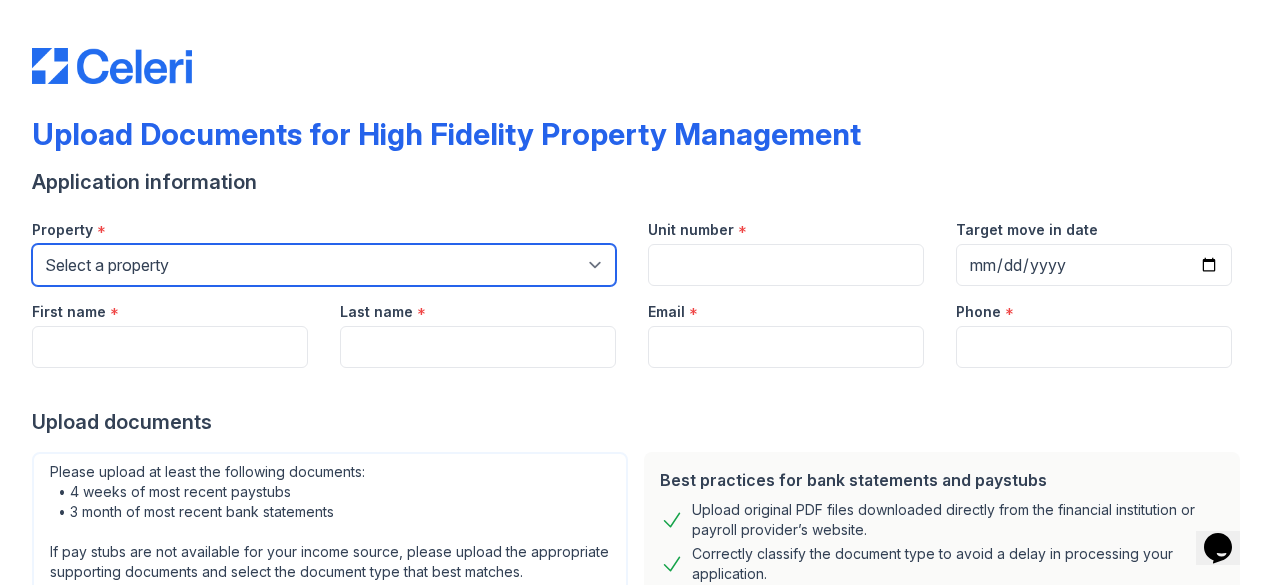 click on "Select a property
[NUMBER] [STREET]
[NUMBER] [STREET]
[NUMBER] [STREET]
[NUMBER] [STREET]
[NUMBER] [STREET]
[NUMBER] [STREET]
[NUMBER] [STREET]
[NUMBER] [STREET]
[NUMBER] [STREET]
[NUMBER] [STREET]
[NUMBER] [STREET]
[NUMBER] [STREET]
[NUMBER] [STREET]
[NUMBER] [STREET]
[NUMBER] [STREET]
[NUMBER] [STREET]
[NUMBER] [STREET]
[NUMBER] [STREET]
[NUMBER] [STREET]
[NUMBER] [STREET]
[NUMBER] [STREET]
[NUMBER]-[NUMBER] [STREET]
[NUMBER] [STREET]
[NUMBER] [STREET]
[NUMBER] [STREET]
[NUMBER] [STREET]
[NUMBER] [STREET]
[NUMBER]-[NUMBER]
[NUMBER]-[NUMBER] [STREET]
[NUMBER] [STREET]
[NUMBER] [STREET]
[NUMBER] [STREET]
[NUMBER] [STREET]
[NUMBER] [STREET]
[NUMBER] [STREET]
[NUMBER] [STREET]
[NUMBER] [STREET]
[NUMBER] [STREET]" at bounding box center (324, 265) 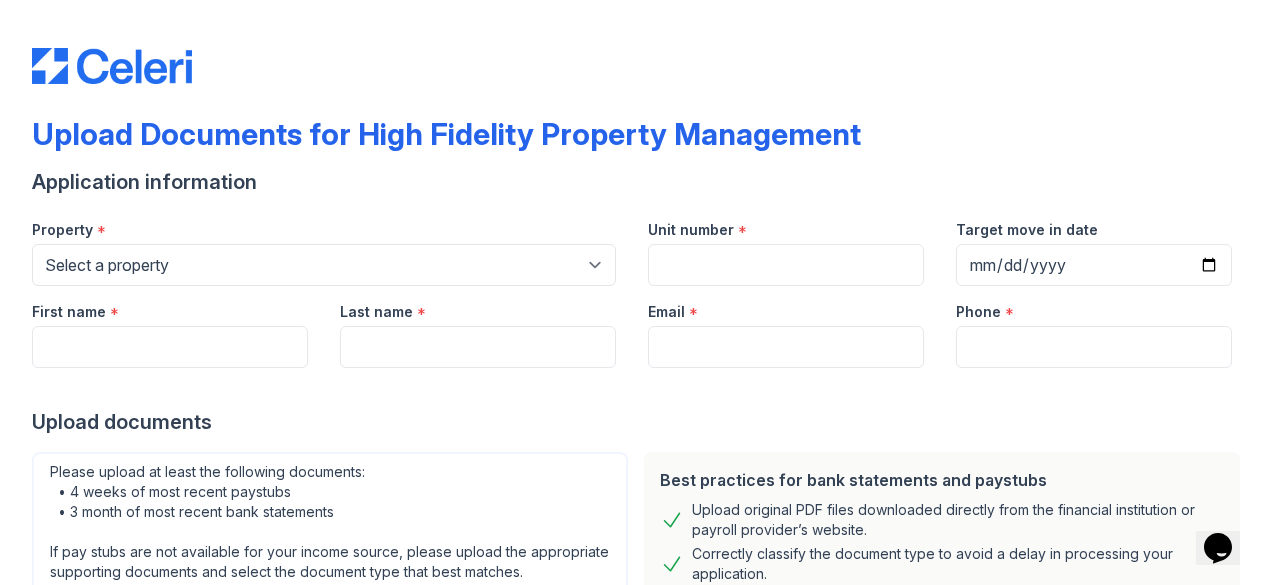 click on "Unit number
*" at bounding box center [786, 224] 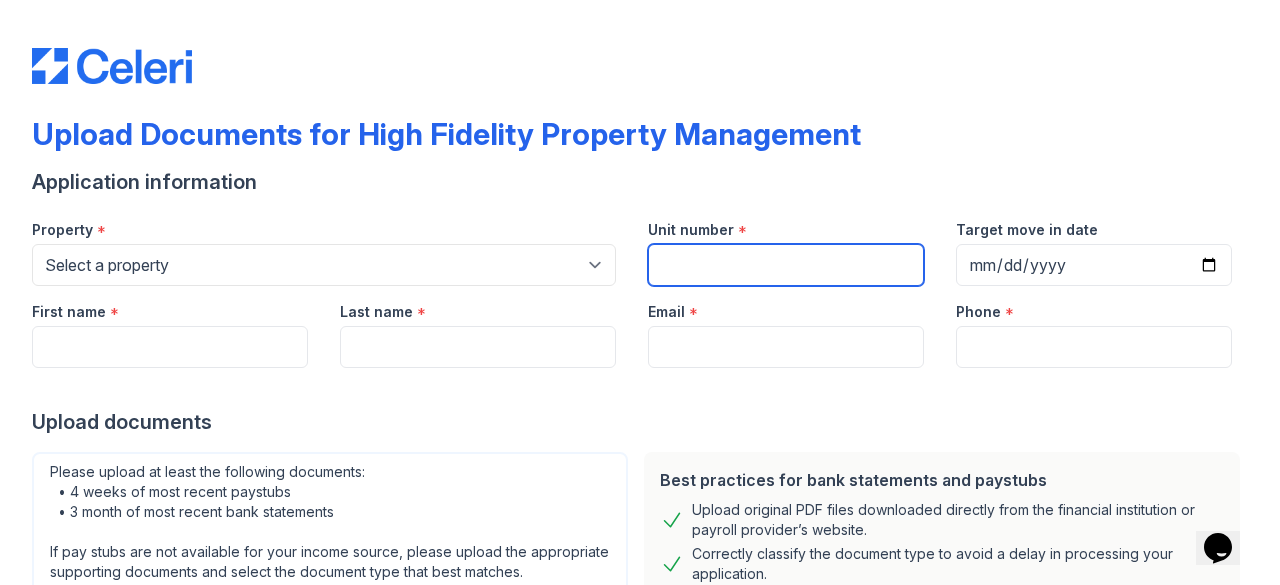 click on "Unit number" at bounding box center (786, 265) 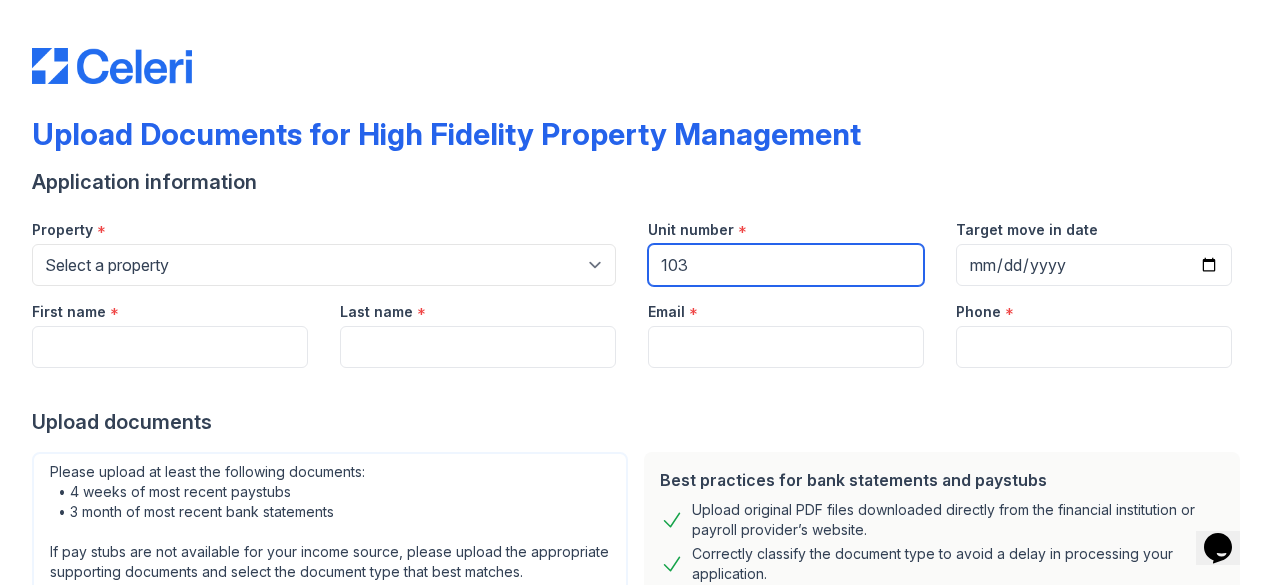 type on "103" 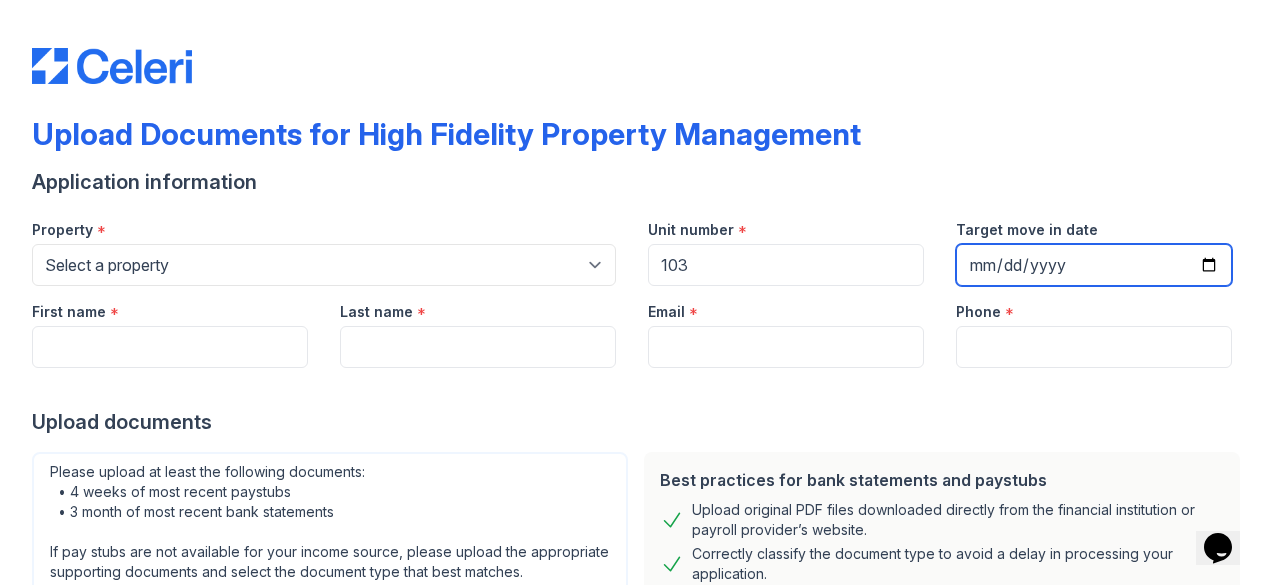 type on "[DATE]" 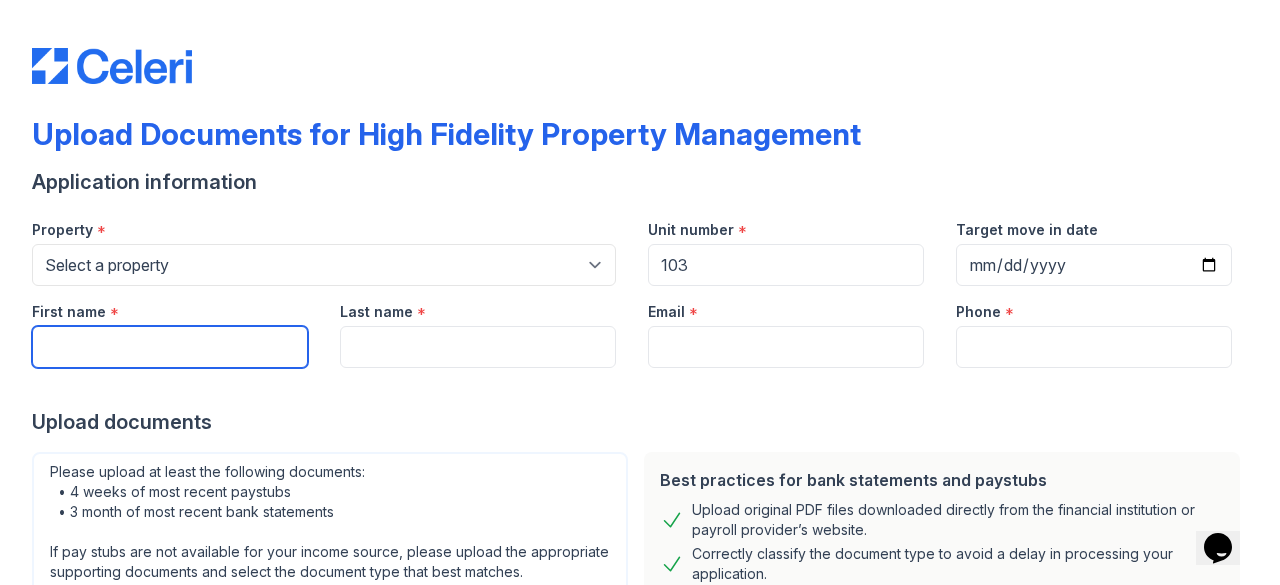 click on "First name" at bounding box center (170, 347) 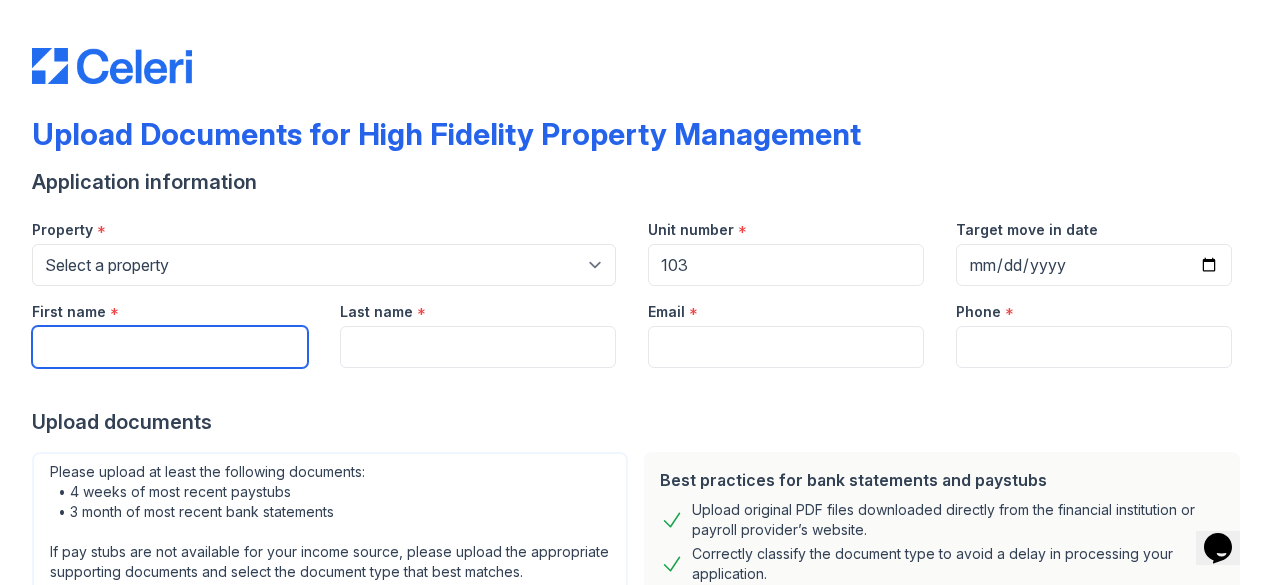 type on "[NATIONALITY]" 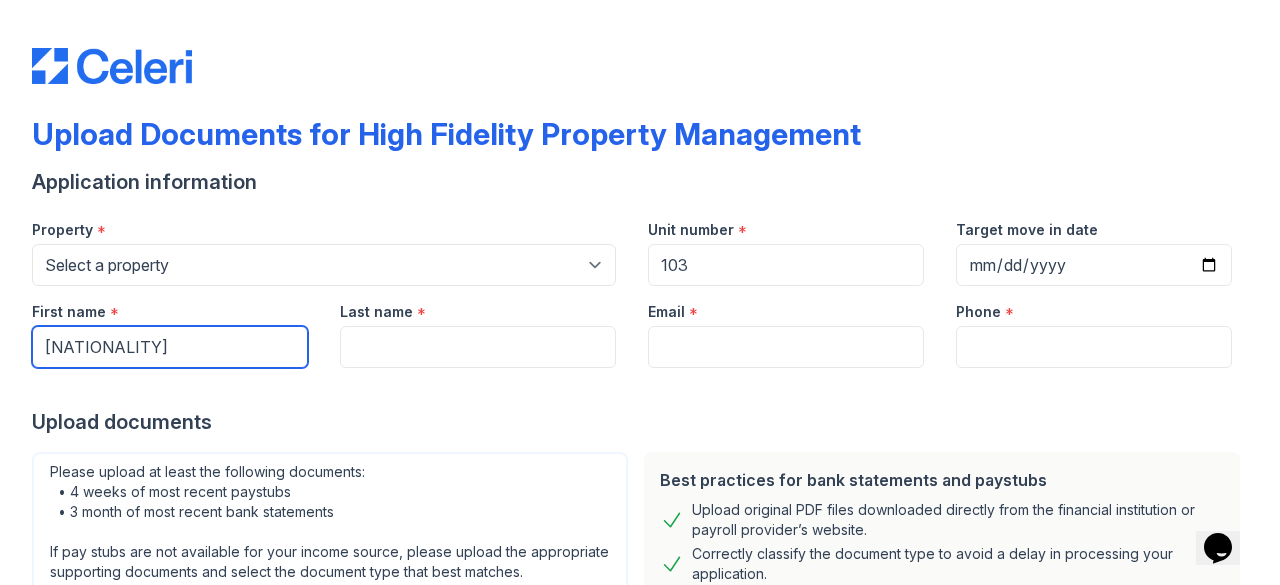 type on "[NAME]" 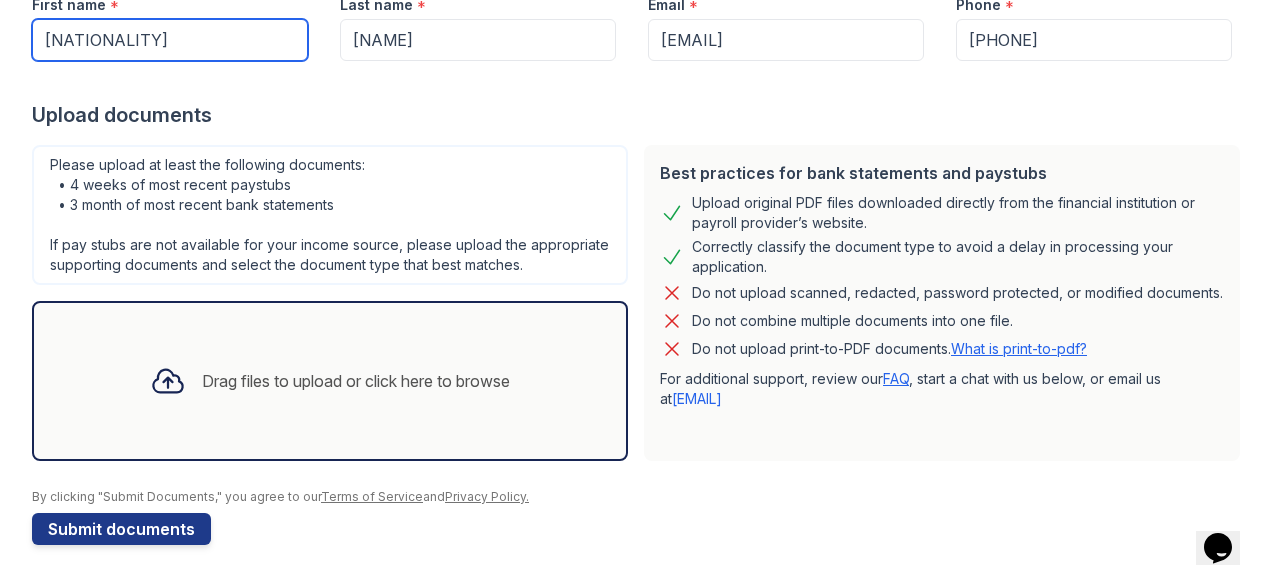 scroll, scrollTop: 318, scrollLeft: 0, axis: vertical 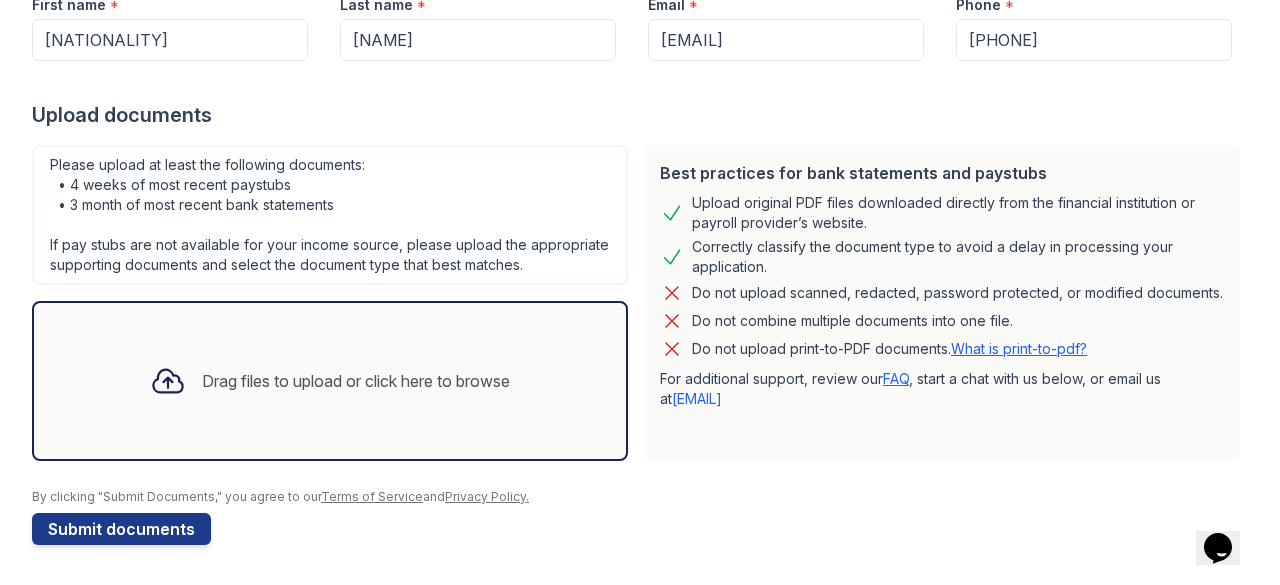 click on "Drag files to upload or click here to browse" at bounding box center [330, 381] 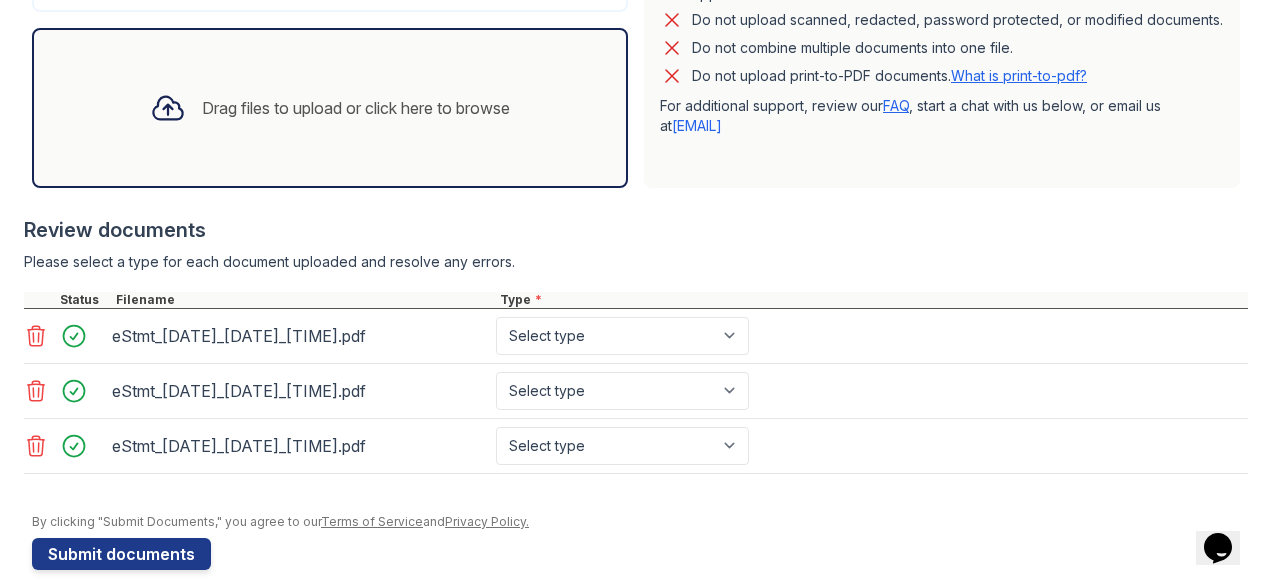 scroll, scrollTop: 584, scrollLeft: 0, axis: vertical 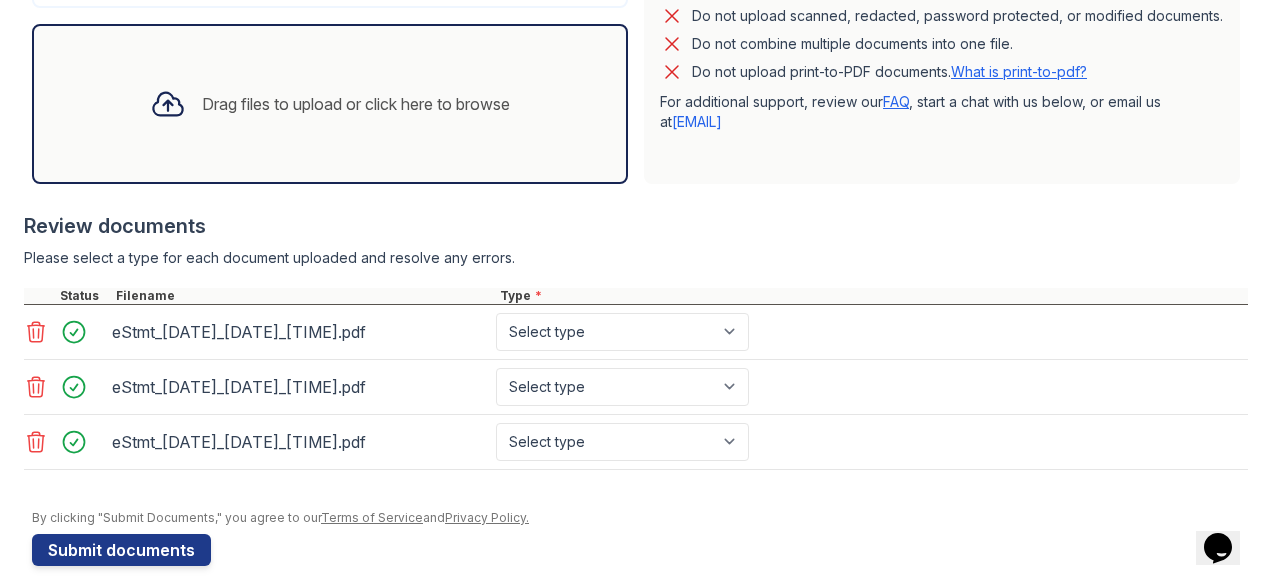 click on "Drag files to upload or click here to browse" at bounding box center (356, 104) 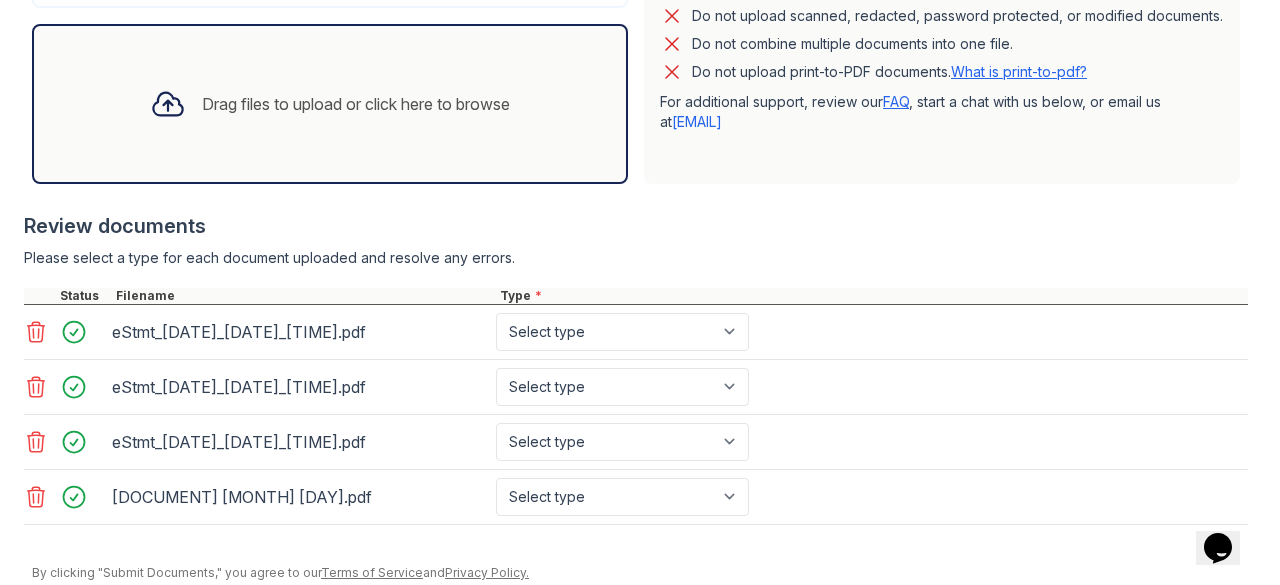 click on "Drag files to upload or click here to browse" at bounding box center (330, 104) 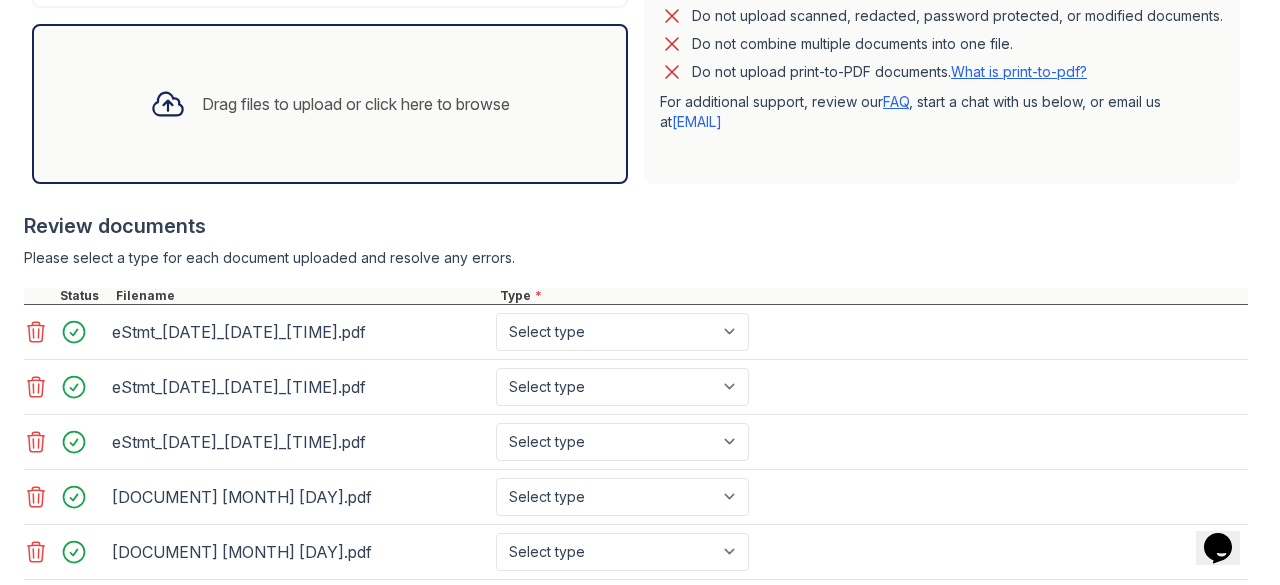 click on "Drag files to upload or click here to browse" at bounding box center (330, 104) 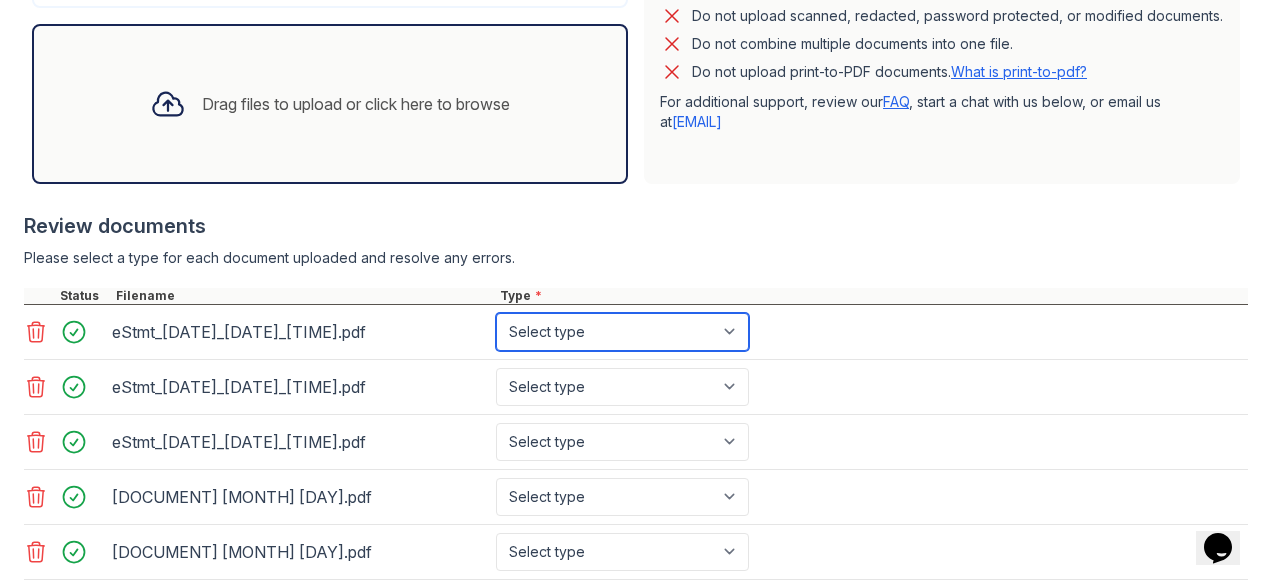 drag, startPoint x: 400, startPoint y: 117, endPoint x: 662, endPoint y: 356, distance: 354.6336 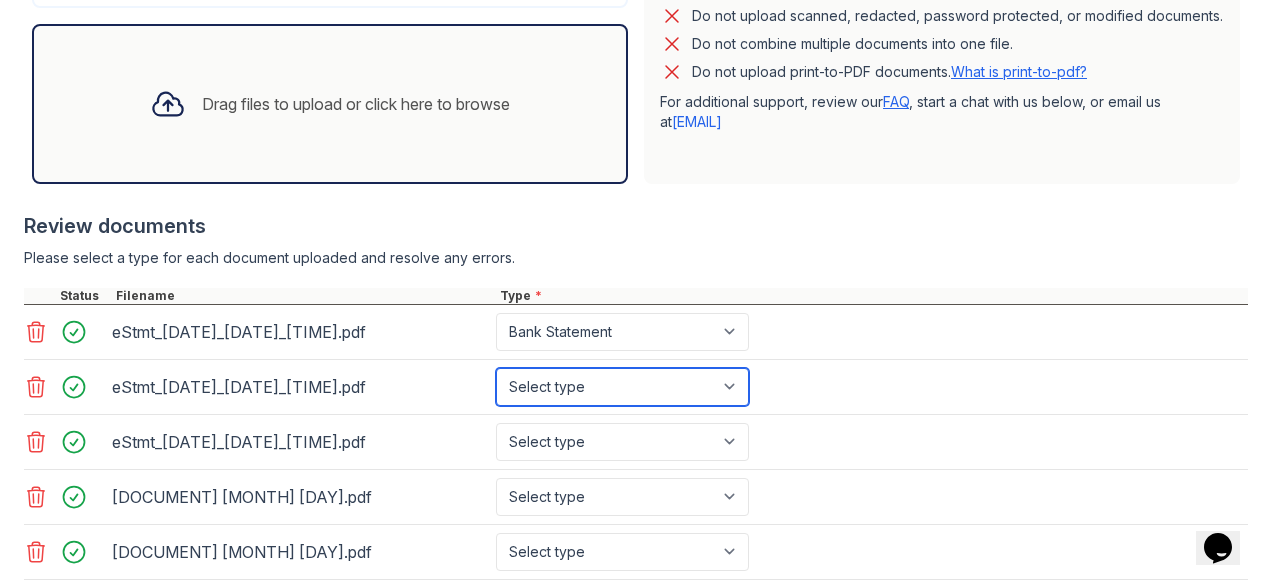 click on "Select type
Paystub
Bank Statement
Offer Letter
Tax Documents
Benefit Award Letter
Investment Account Statement
Other" at bounding box center (622, 387) 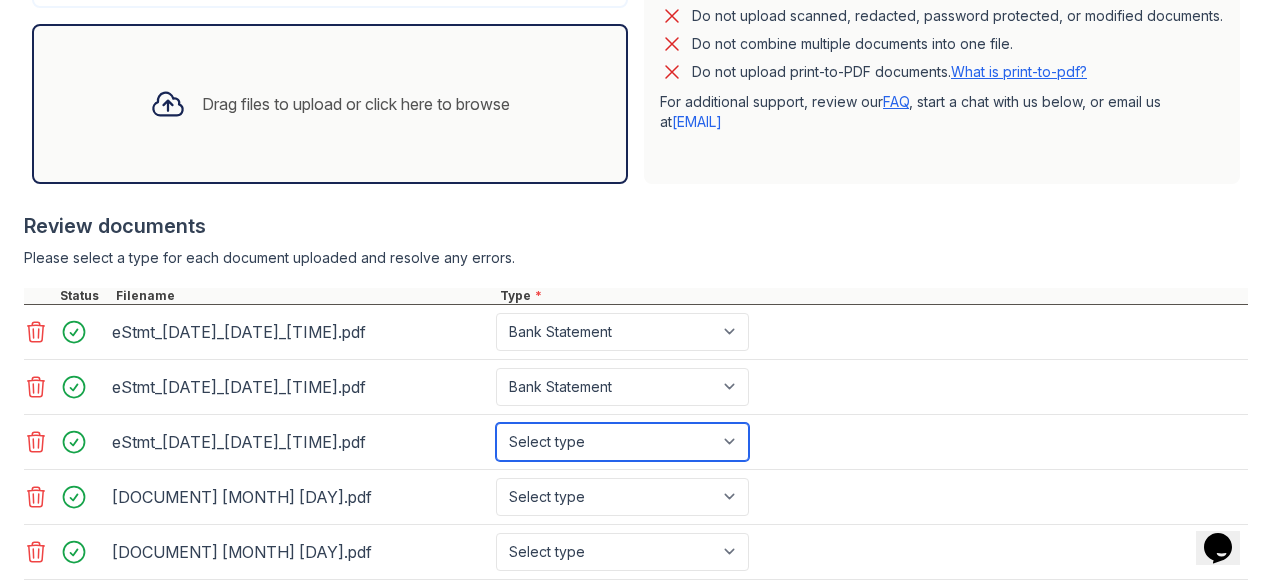 click on "Select type
Paystub
Bank Statement
Offer Letter
Tax Documents
Benefit Award Letter
Investment Account Statement
Other" at bounding box center [622, 442] 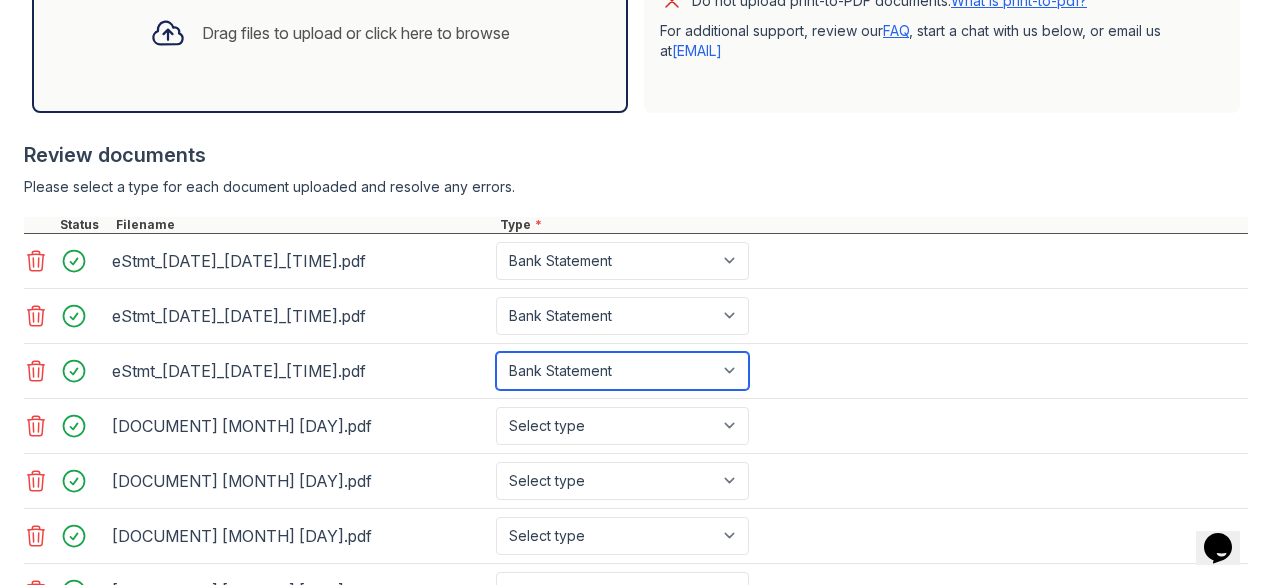scroll, scrollTop: 656, scrollLeft: 0, axis: vertical 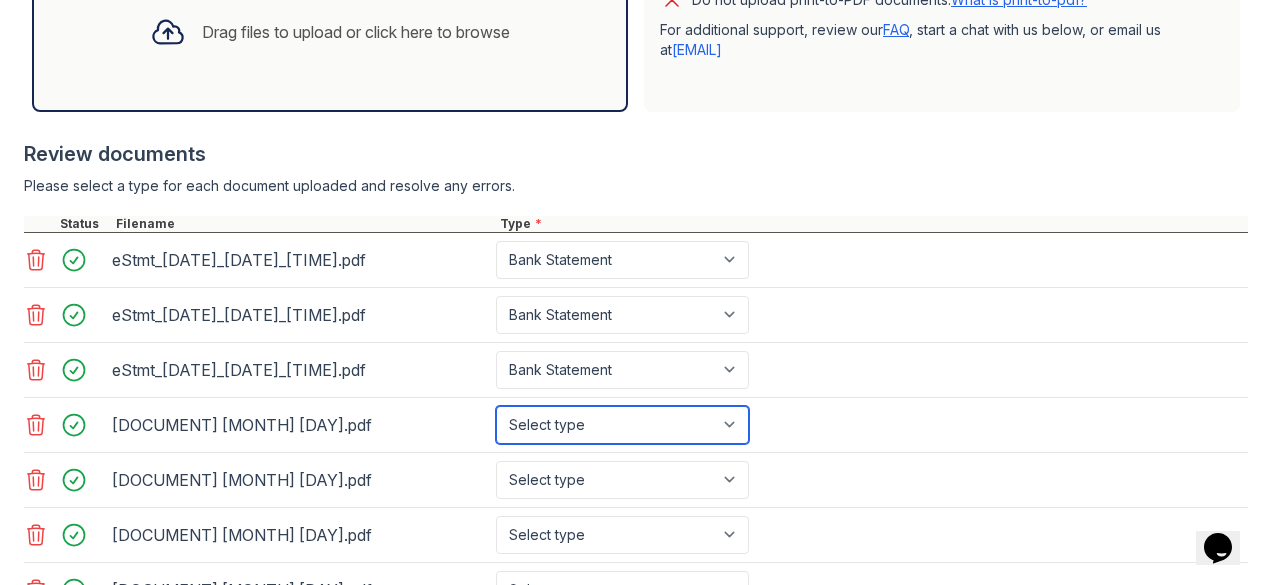 click on "Select type
Paystub
Bank Statement
Offer Letter
Tax Documents
Benefit Award Letter
Investment Account Statement
Other" at bounding box center (622, 425) 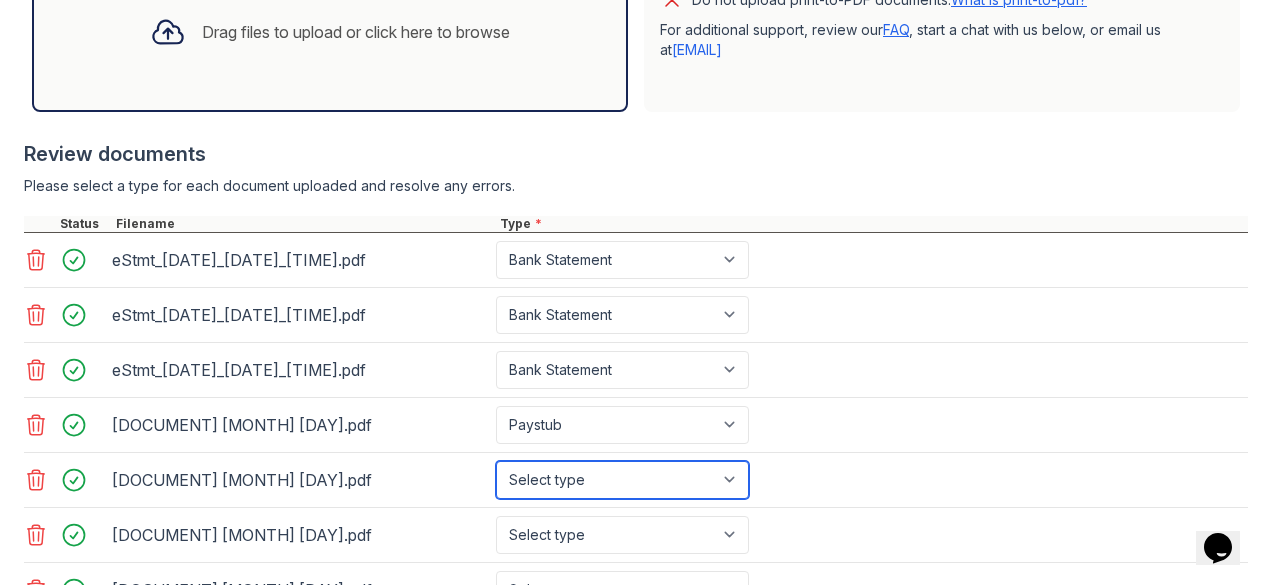 click on "Select type
Paystub
Bank Statement
Offer Letter
Tax Documents
Benefit Award Letter
Investment Account Statement
Other" at bounding box center (622, 480) 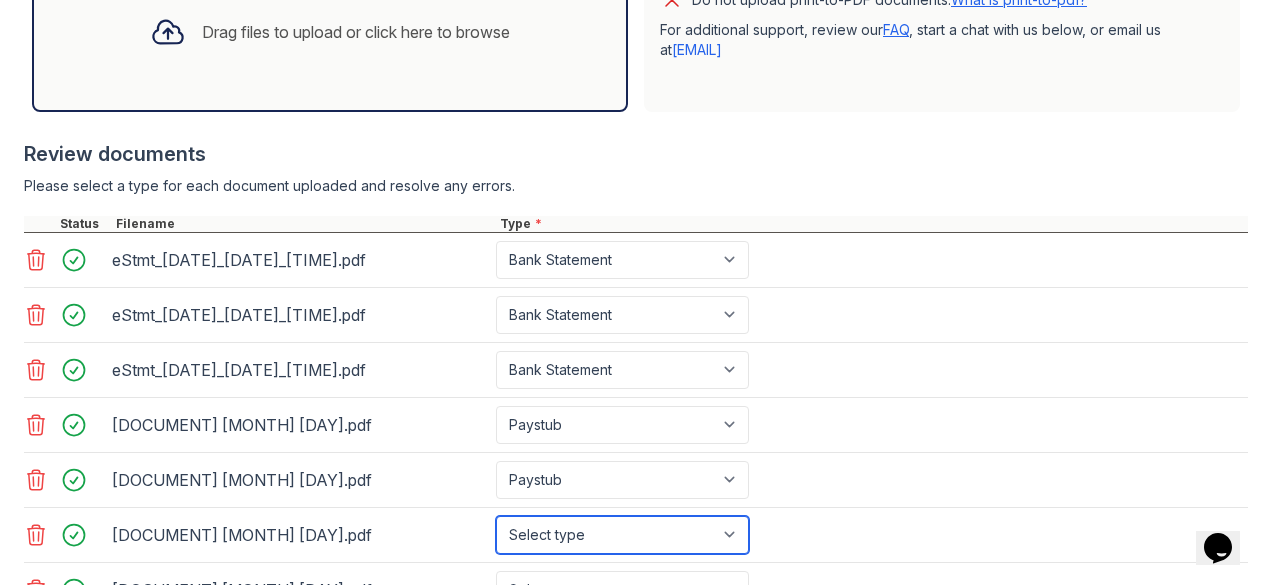 click on "Select type
Paystub
Bank Statement
Offer Letter
Tax Documents
Benefit Award Letter
Investment Account Statement
Other" at bounding box center [622, 535] 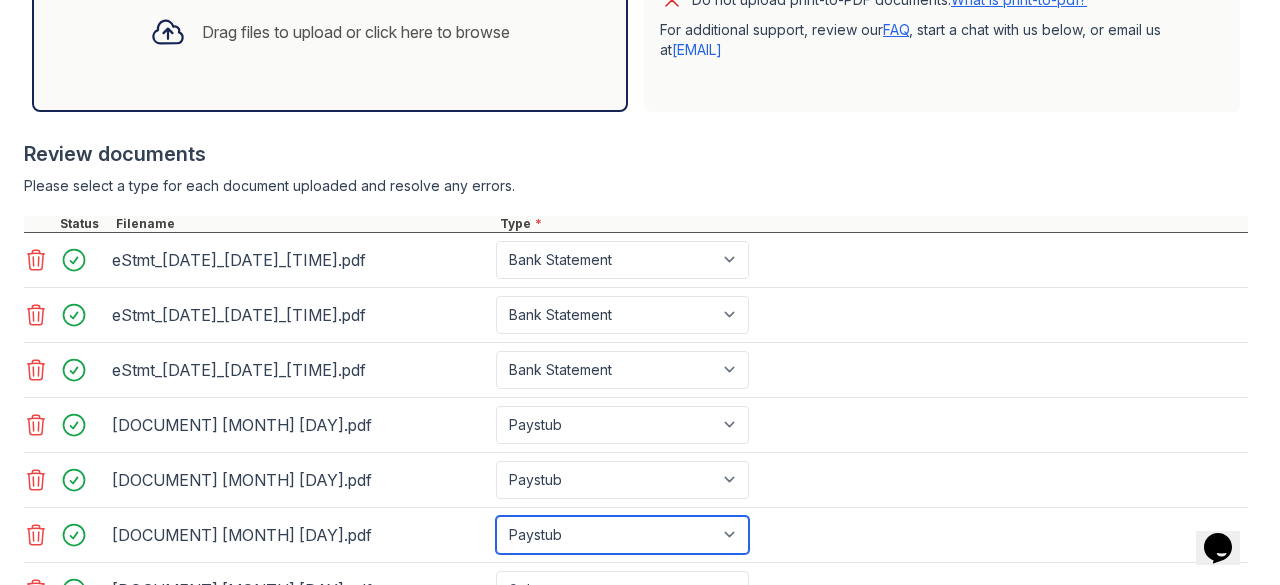 scroll, scrollTop: 836, scrollLeft: 0, axis: vertical 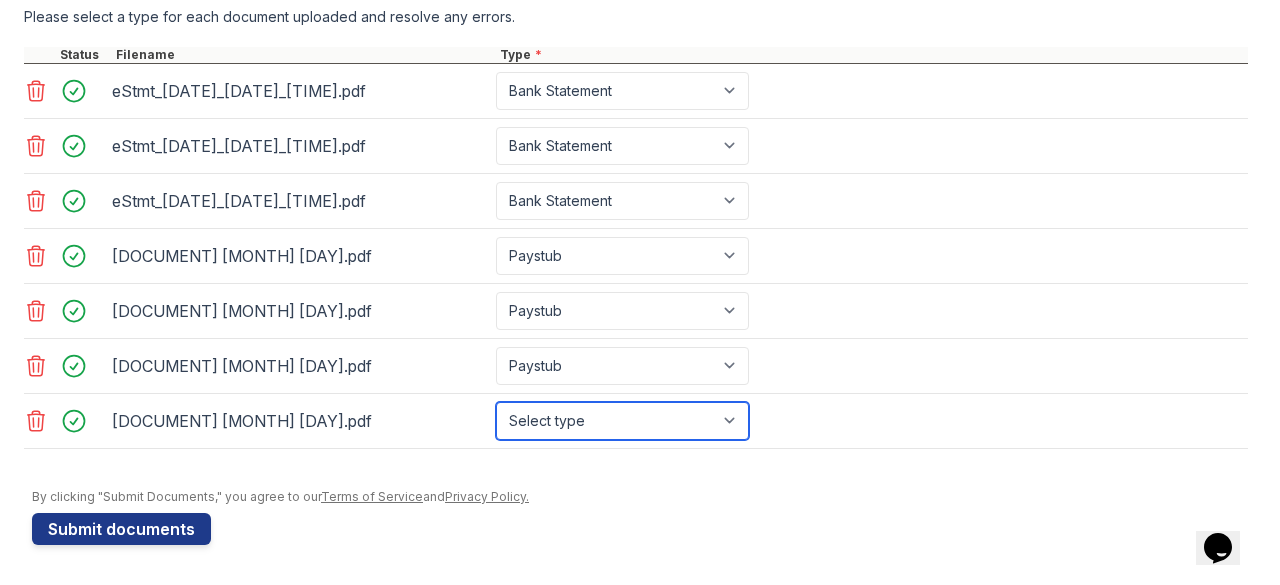 click on "Select type
Paystub
Bank Statement
Offer Letter
Tax Documents
Benefit Award Letter
Investment Account Statement
Other" at bounding box center [622, 421] 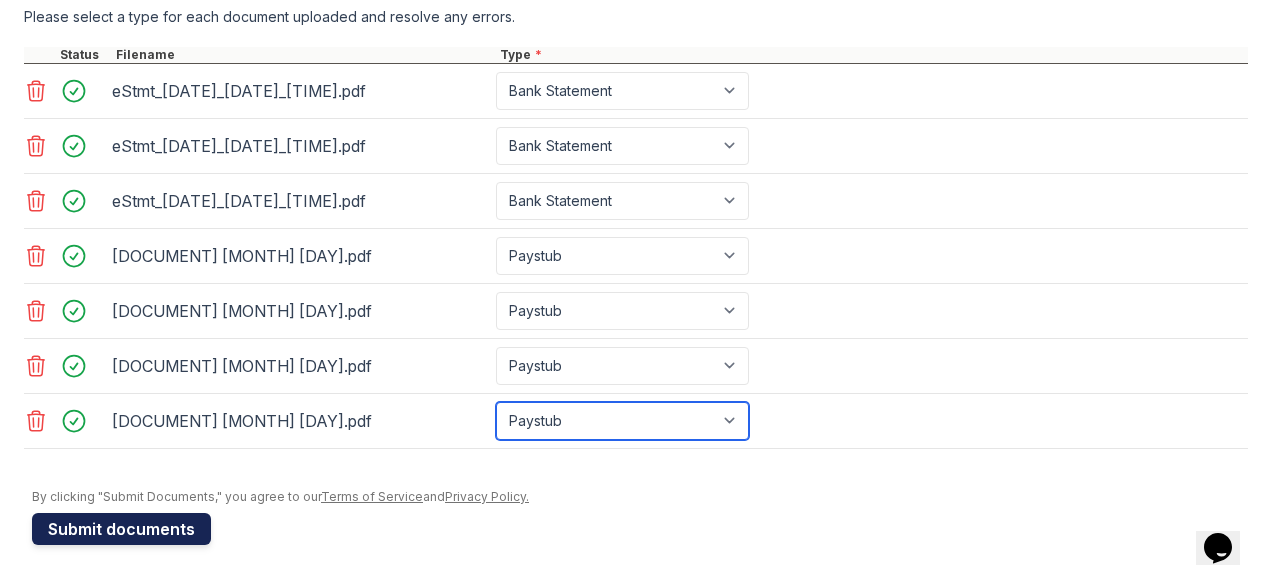 scroll, scrollTop: 836, scrollLeft: 0, axis: vertical 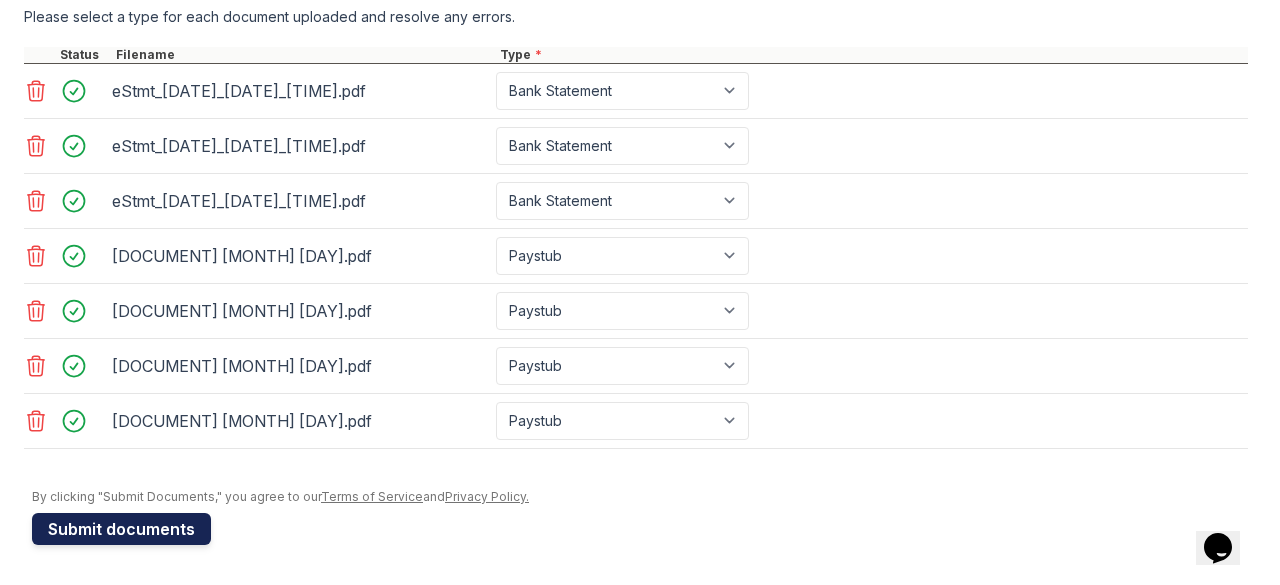 click on "Submit documents" at bounding box center [121, 529] 